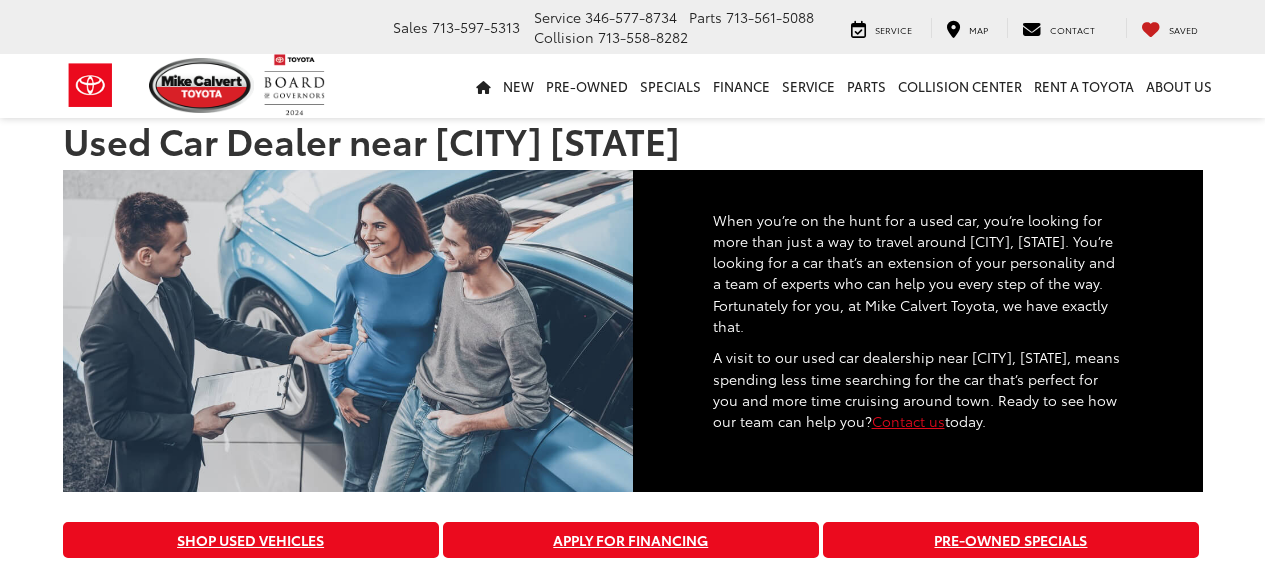 scroll, scrollTop: 0, scrollLeft: 0, axis: both 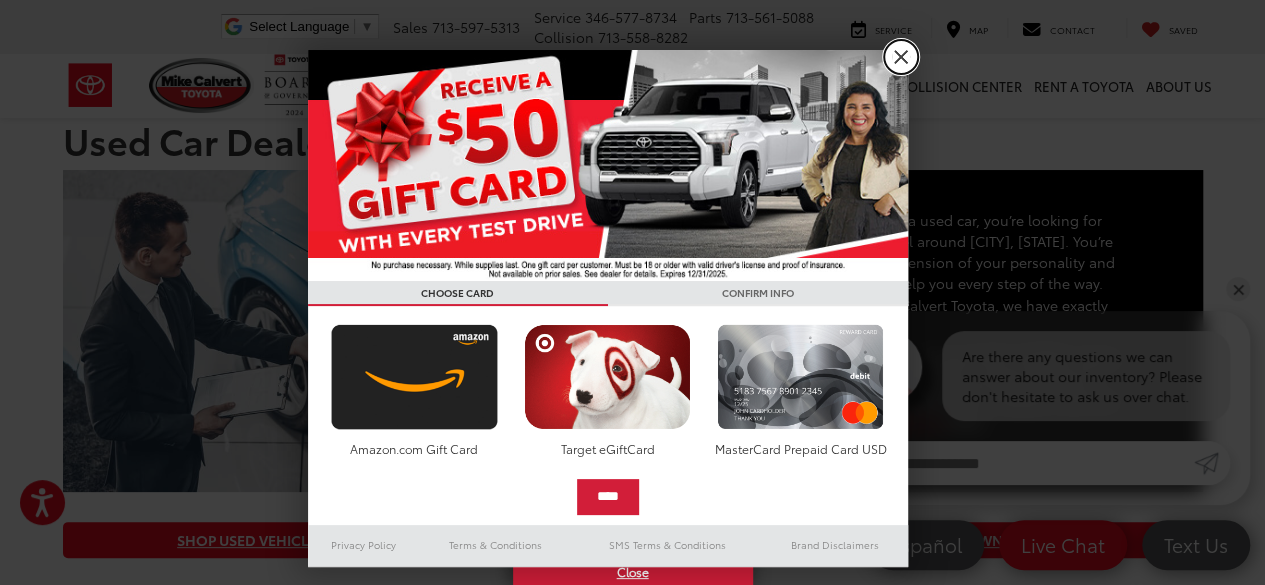 click on "X" at bounding box center [901, 57] 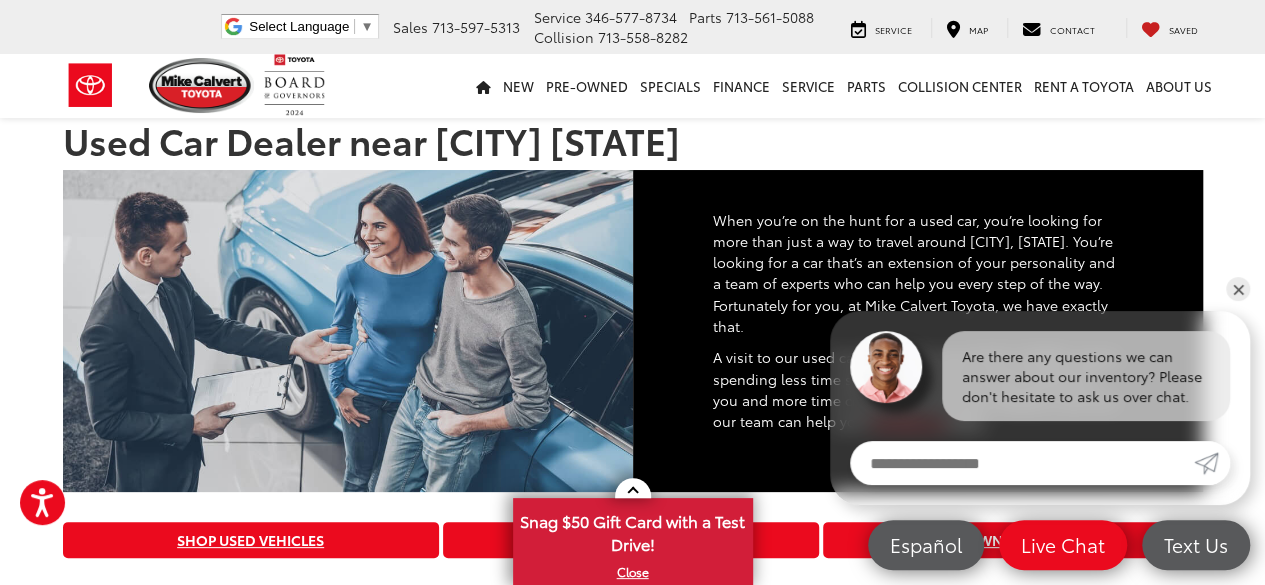scroll, scrollTop: 24, scrollLeft: 0, axis: vertical 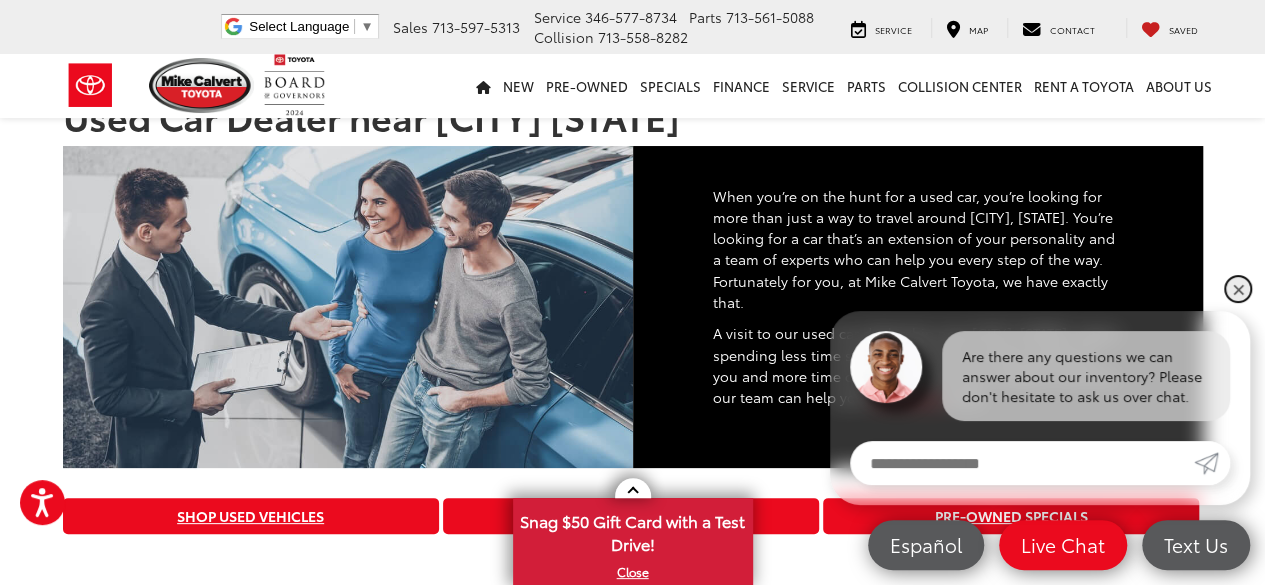 click on "✕" at bounding box center (1238, 289) 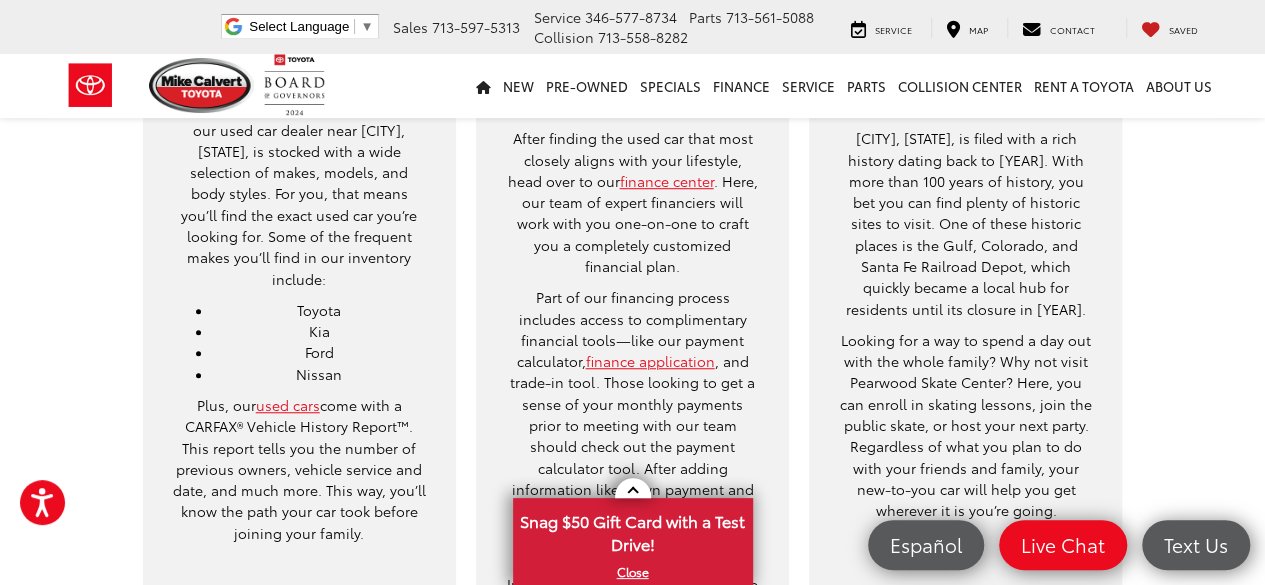 scroll, scrollTop: 676, scrollLeft: 0, axis: vertical 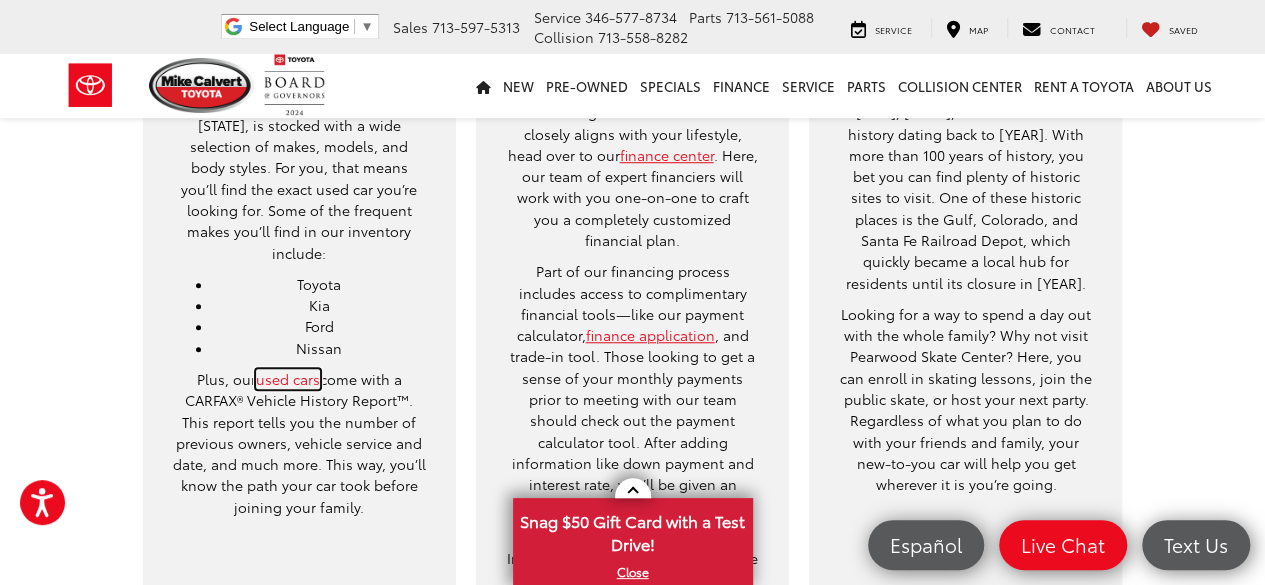 click on "used cars" at bounding box center (288, 379) 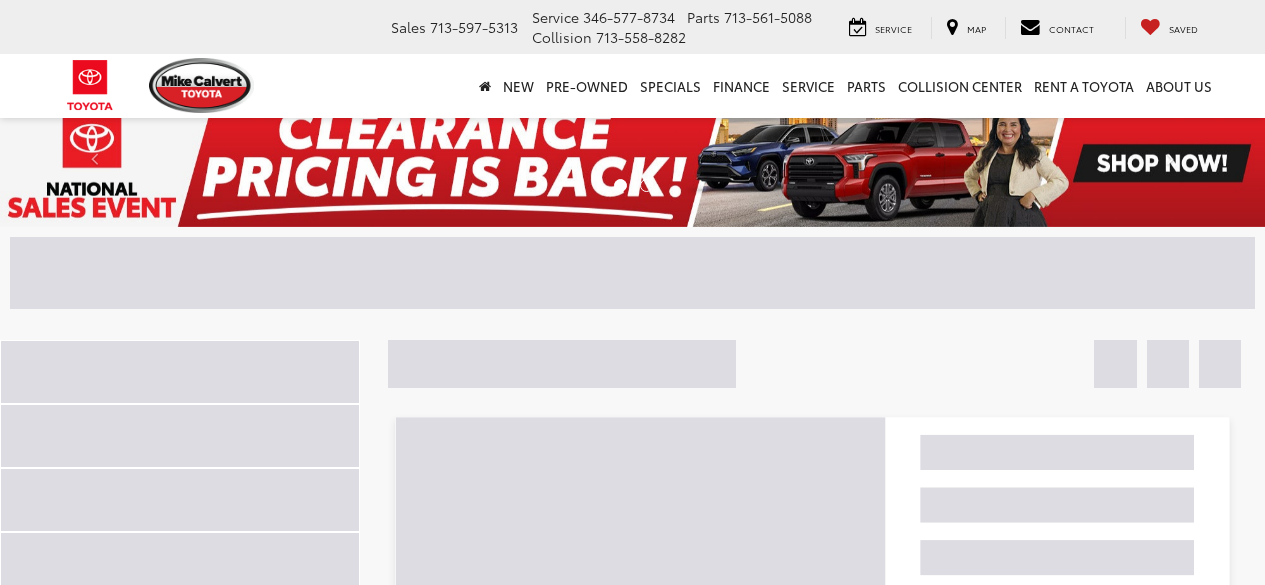 scroll, scrollTop: 0, scrollLeft: 0, axis: both 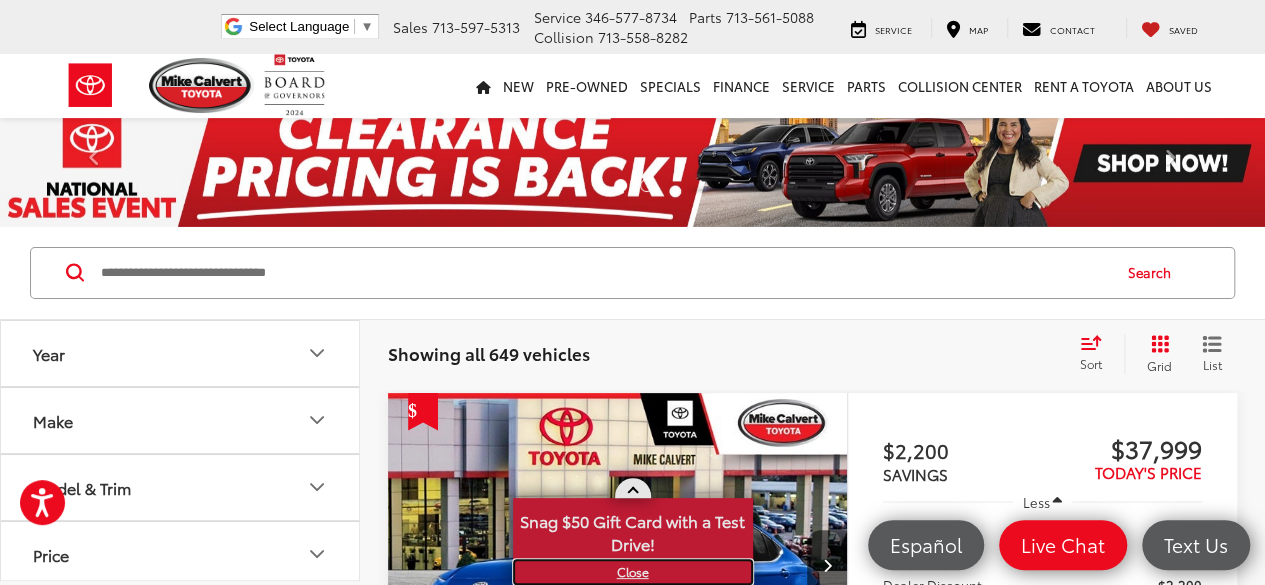 click on "X" at bounding box center [633, 572] 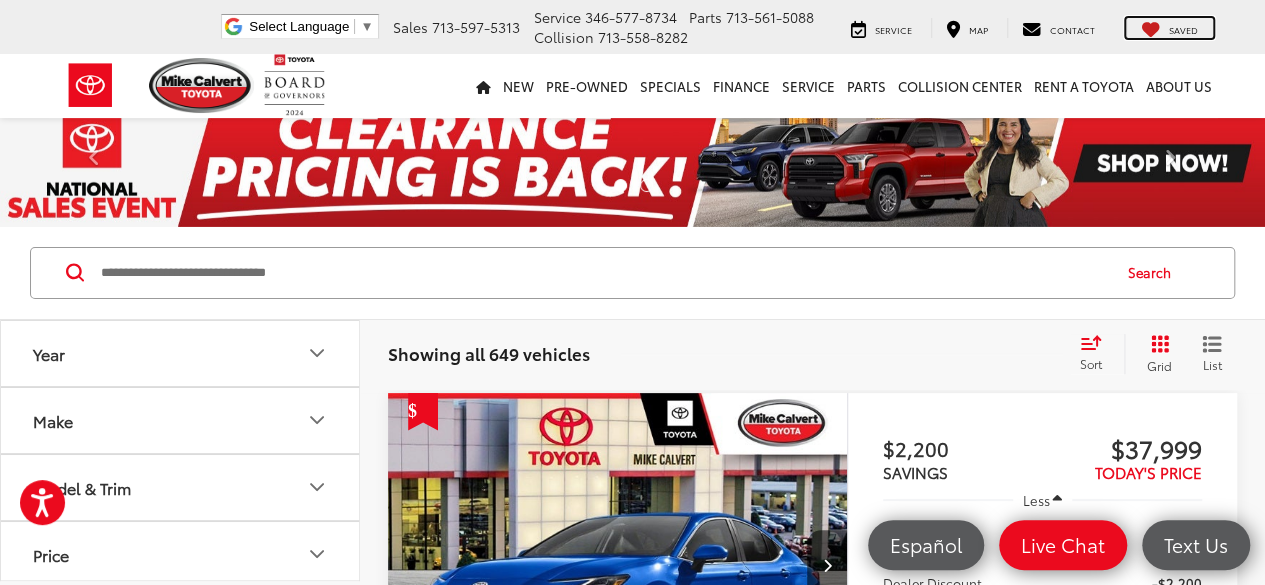 click at bounding box center (1151, 29) 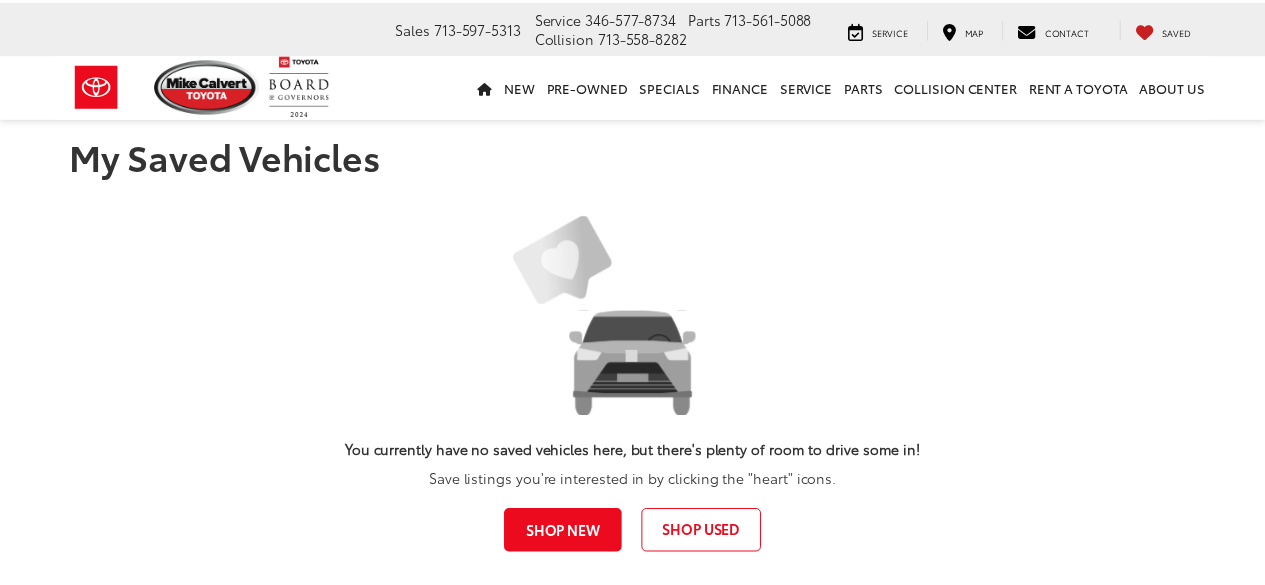 scroll, scrollTop: 0, scrollLeft: 0, axis: both 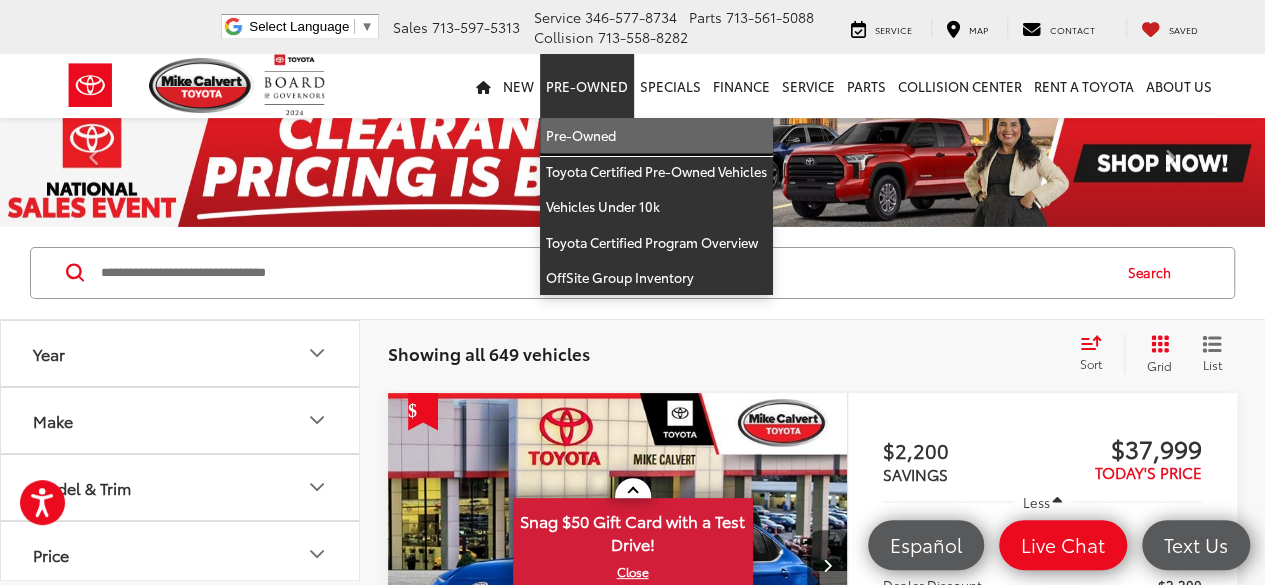 click on "Pre-Owned" at bounding box center [656, 136] 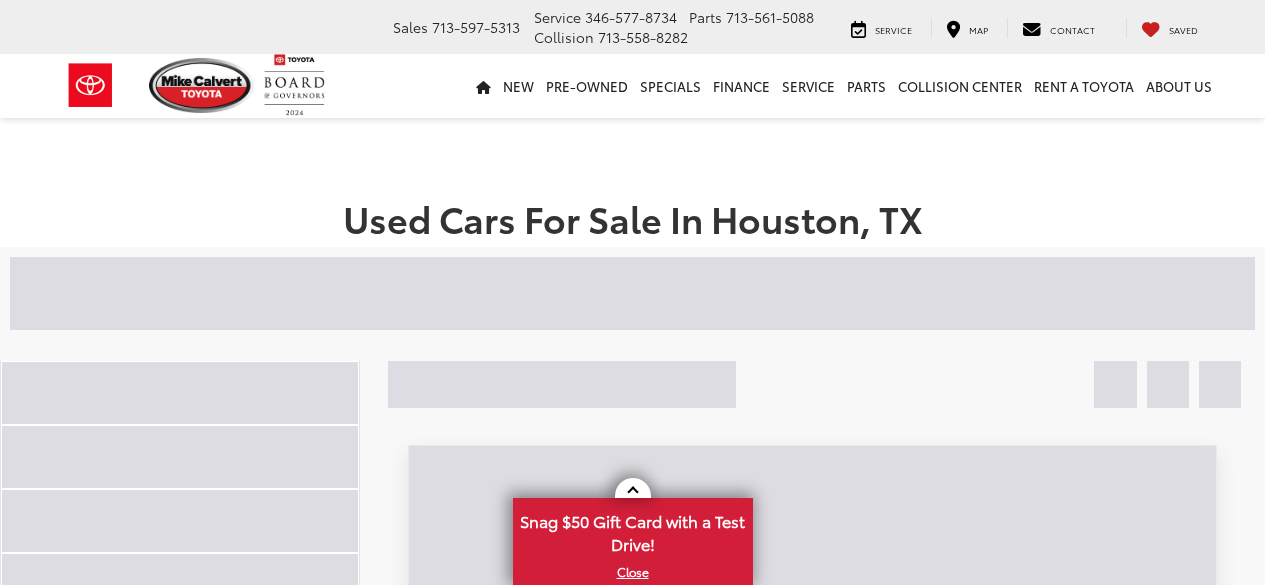 scroll, scrollTop: 0, scrollLeft: 0, axis: both 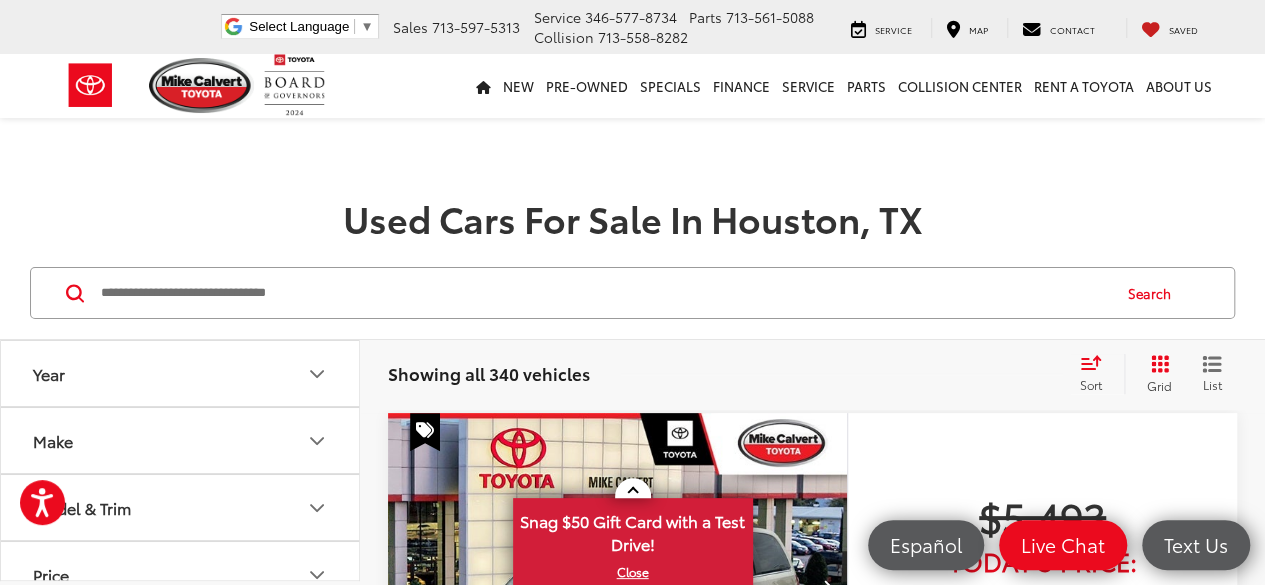 click on "Year" at bounding box center [181, 373] 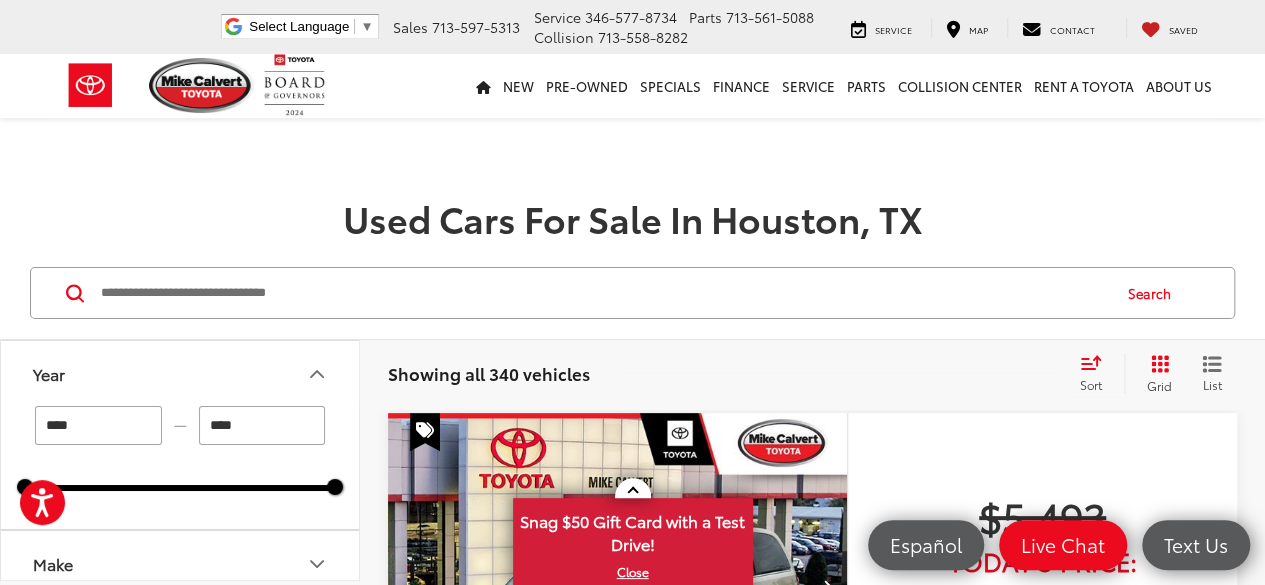 click on "****" at bounding box center (98, 425) 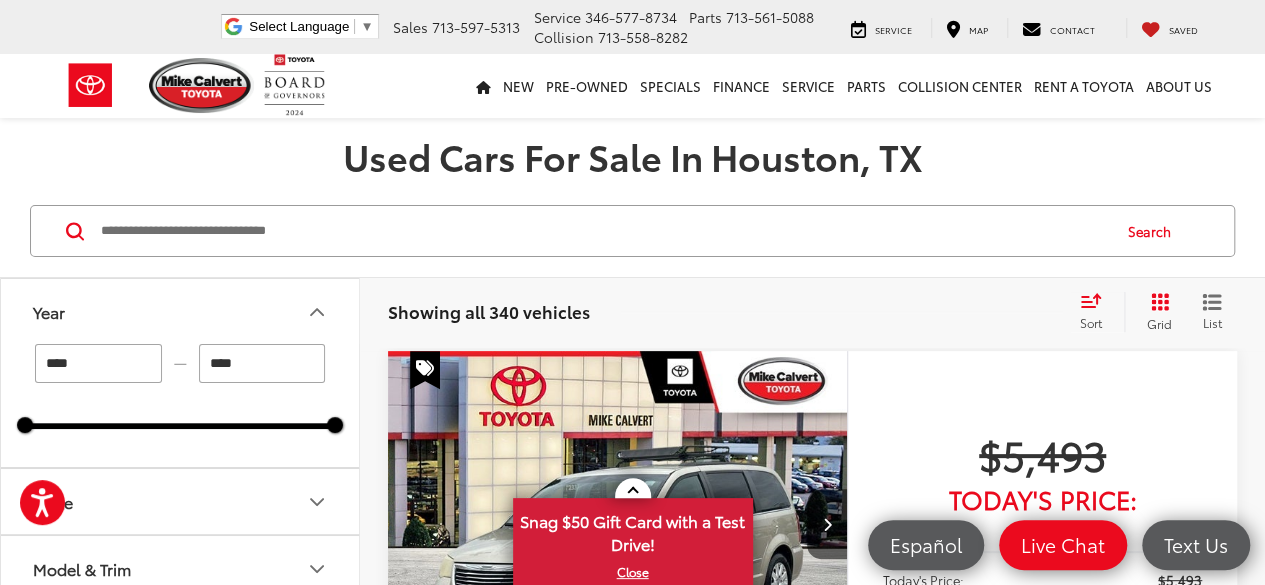 scroll, scrollTop: 80, scrollLeft: 0, axis: vertical 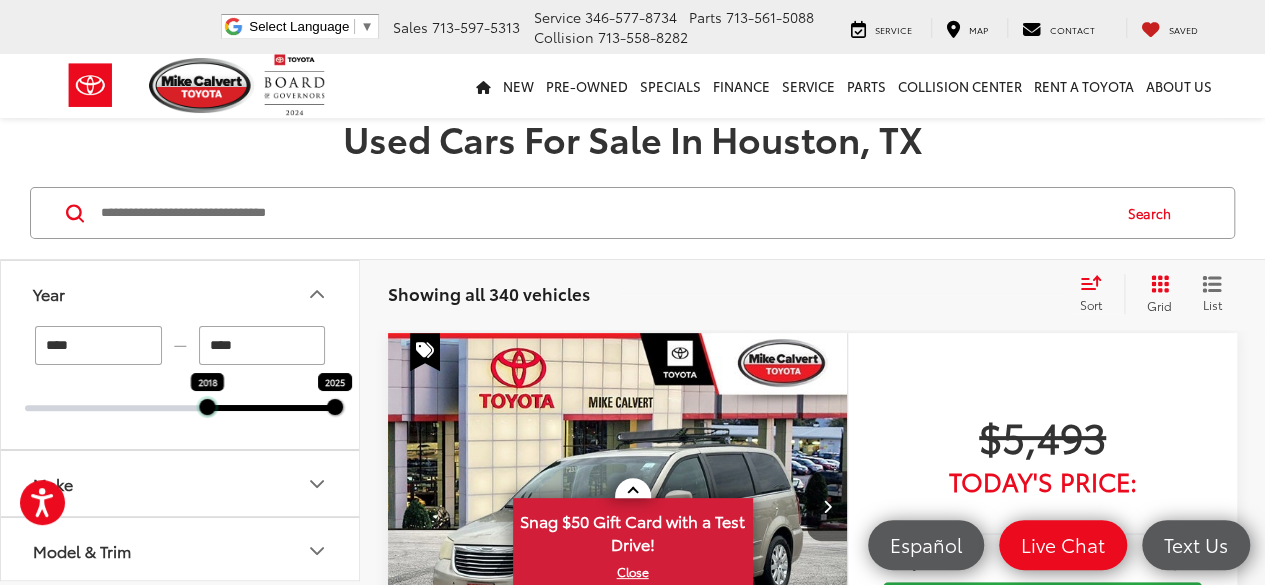 drag, startPoint x: 22, startPoint y: 405, endPoint x: 208, endPoint y: 411, distance: 186.09676 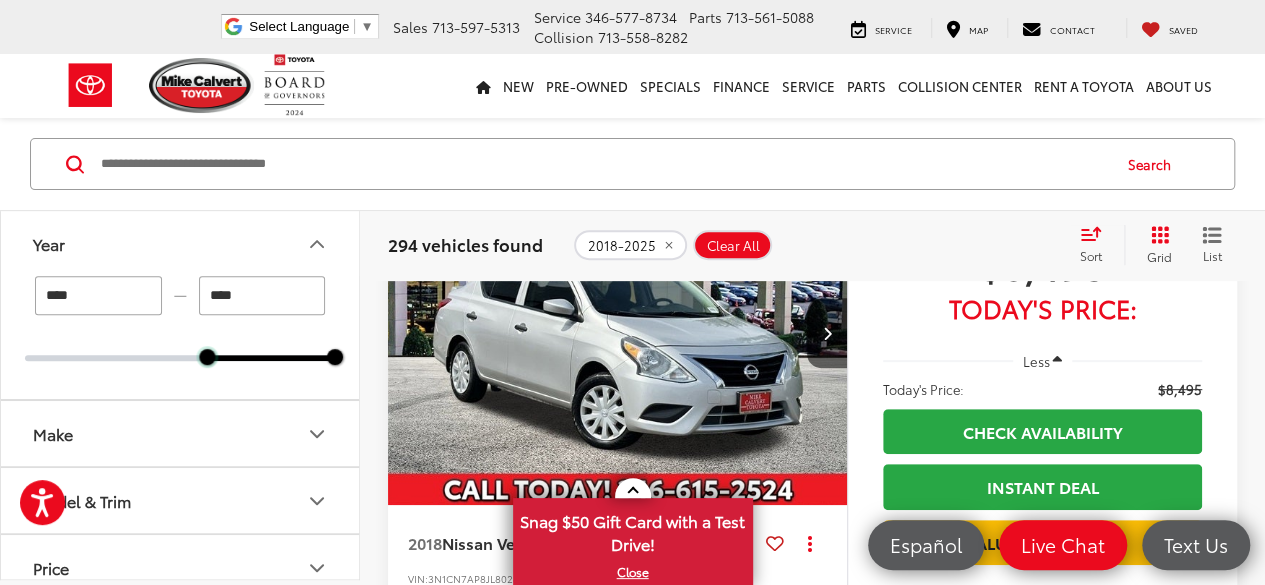 scroll, scrollTop: 280, scrollLeft: 0, axis: vertical 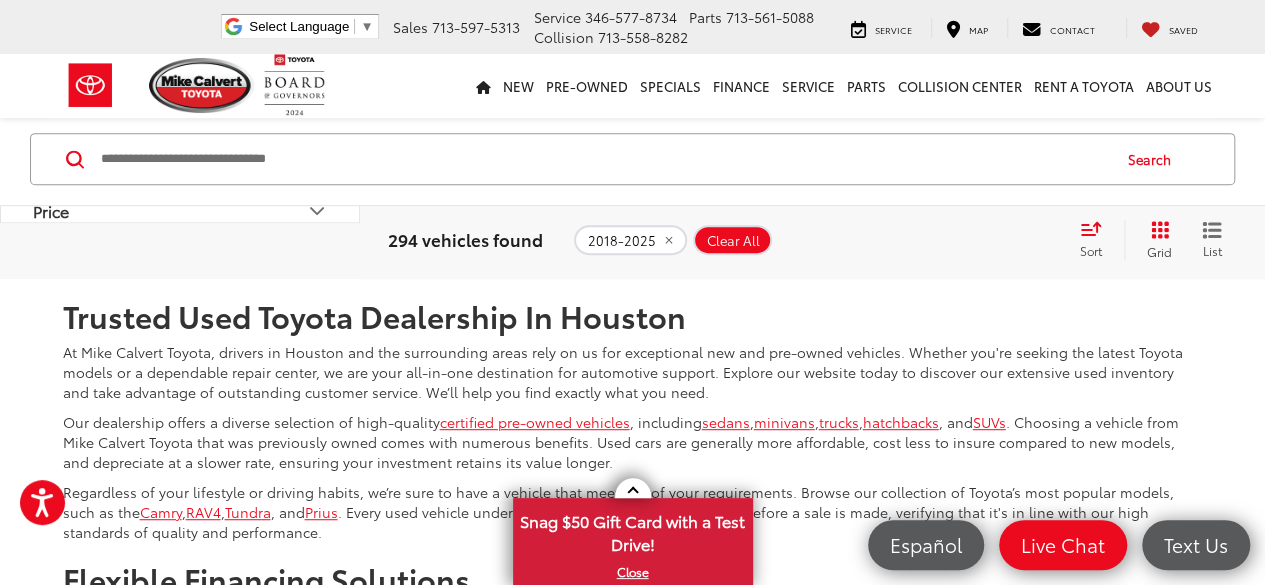 click on "2" at bounding box center (879, 220) 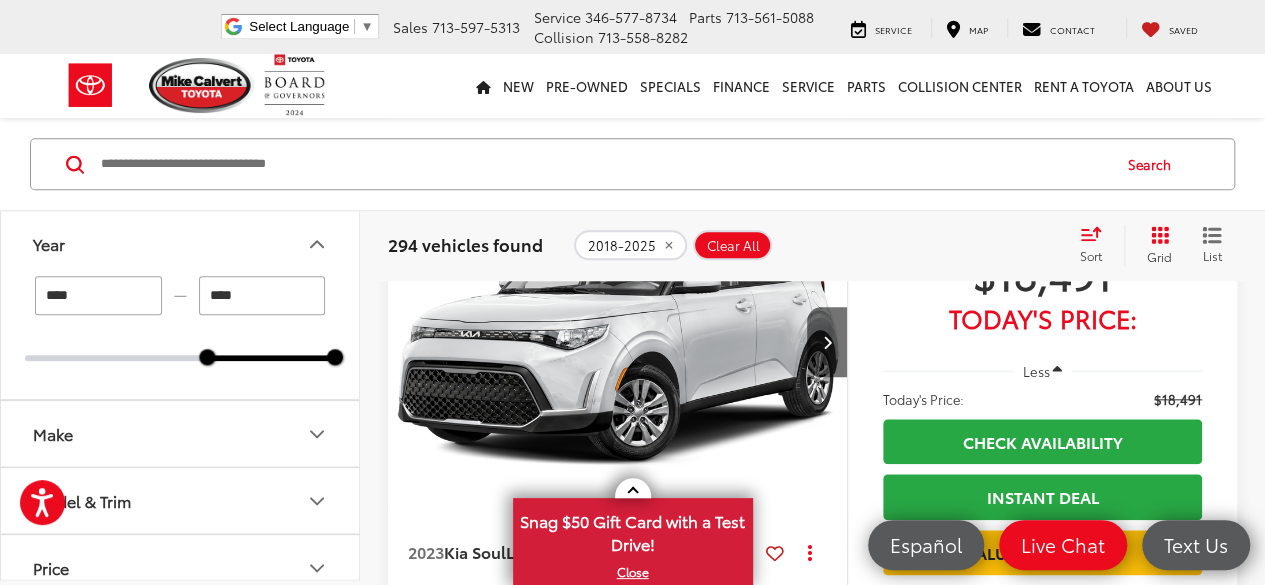 scroll, scrollTop: 876, scrollLeft: 0, axis: vertical 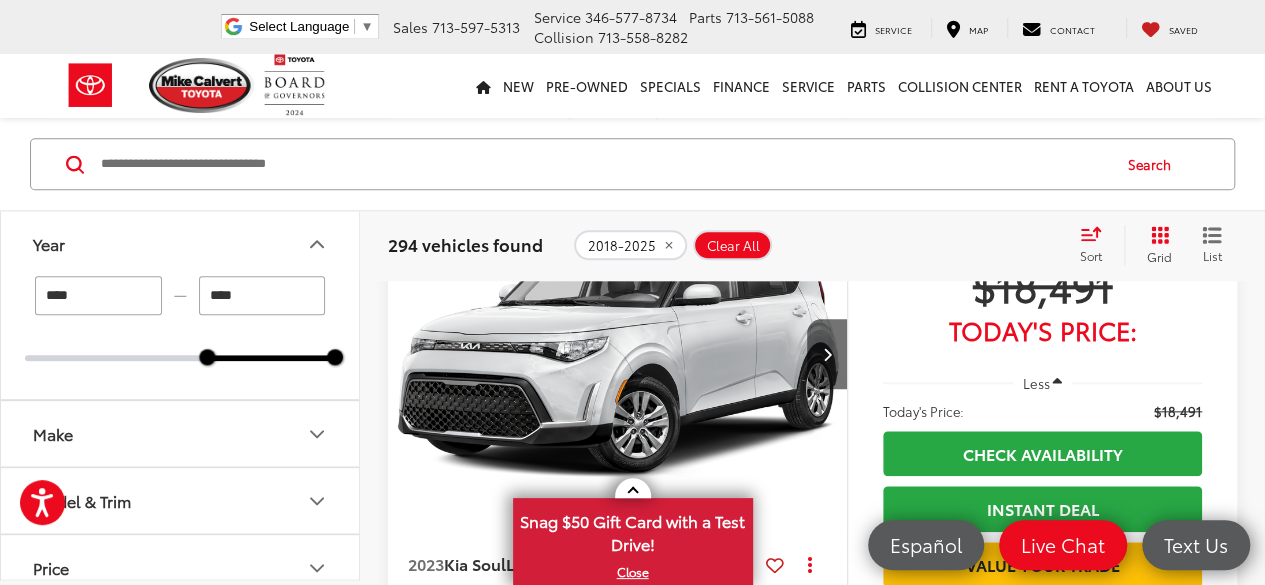 click on "New
New
New Tundra Inventory
Schedule Test Drive
Model Research
Toyota Reviews
Toyota Comparisons
Commercial Truck Center
New 4Runner i-FORCE MAX Inventory
Pre-Owned
Pre-Owned
Toyota Certified Pre-Owned Vehicles
Vehicles Under 10k
Toyota Certified Program Overview
OffSite Group Inventory
Specials
New Specials
Pre-owned Specials
Certified Pre-Owned Specials
Service & Parts Specials
Military Rebate
College Rebate
Manufacturer Specials
Finance
Finance Department
Get Pre-Approved
Get Pre-Qualified
Payment Calculator
Value Your Trade
Toyota Lease Deals
Special Auto Financing
Get pre-qualified with Capital One (no impact to your credit score)
Service
Service
Mobile Service
ToyotaCare" at bounding box center (632, 86) 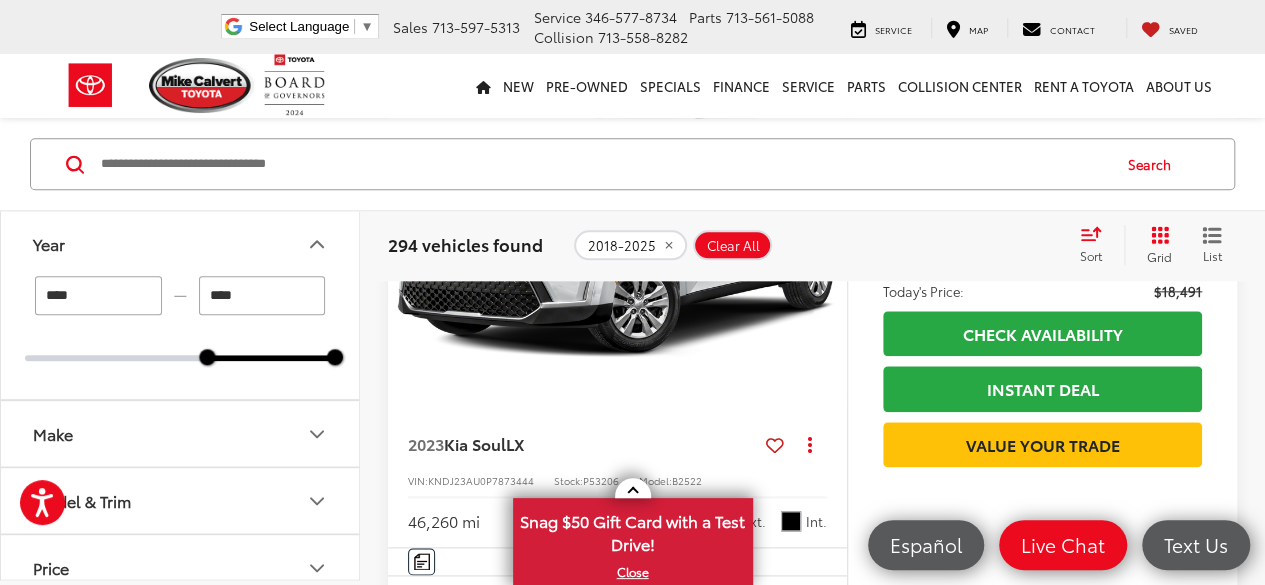 scroll, scrollTop: 1036, scrollLeft: 0, axis: vertical 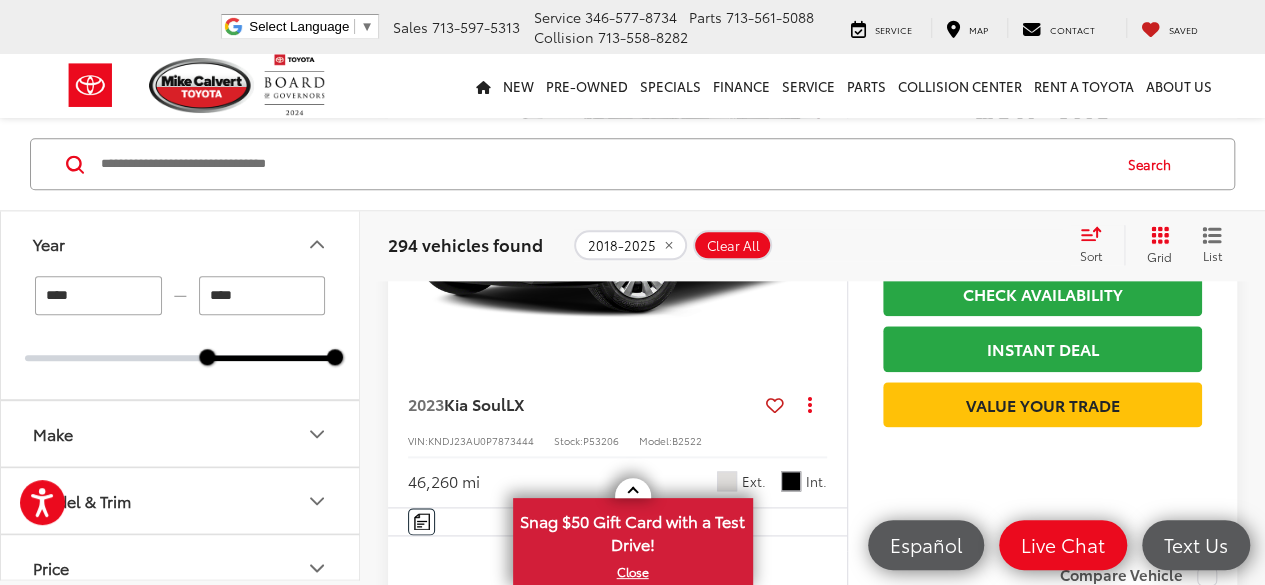 click at bounding box center (775, 405) 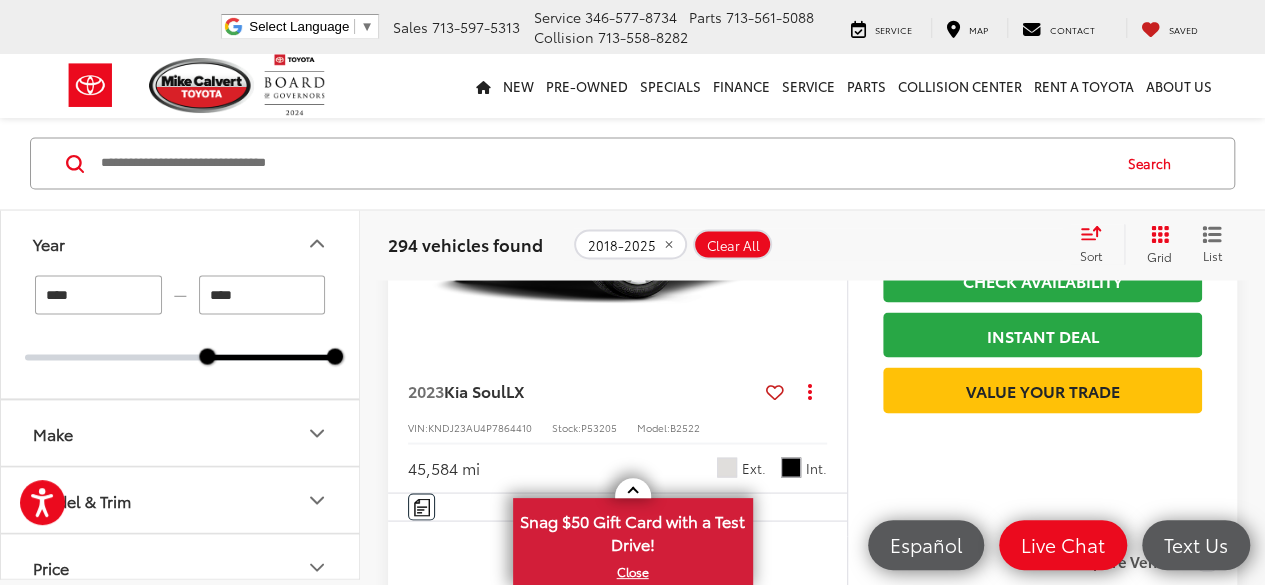 scroll, scrollTop: 1702, scrollLeft: 0, axis: vertical 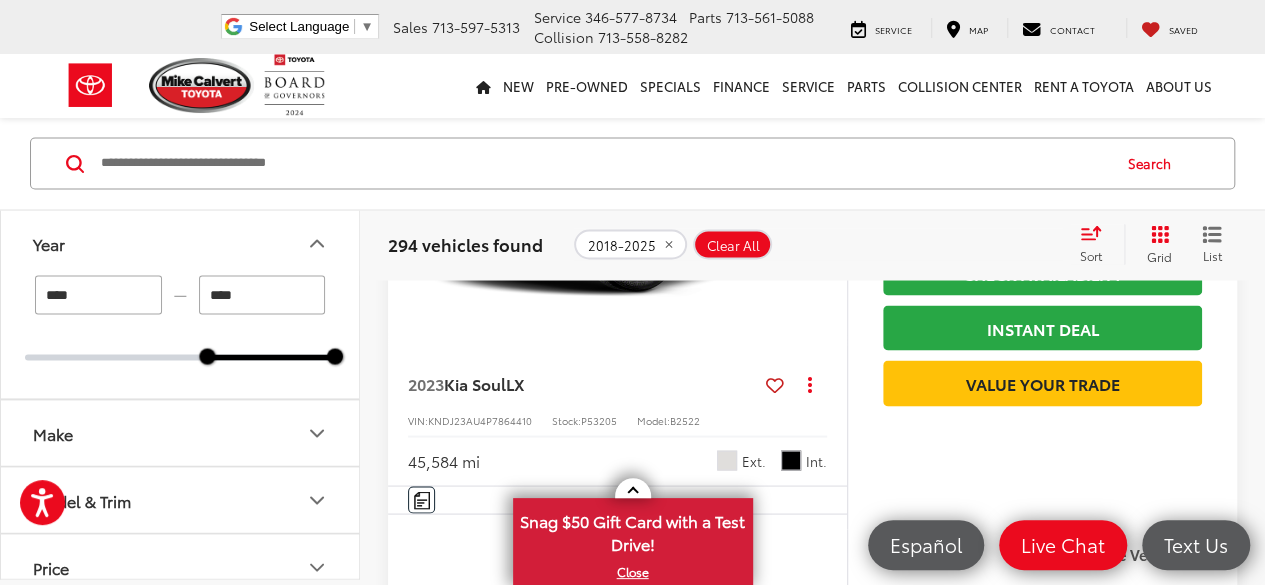 click at bounding box center (775, 384) 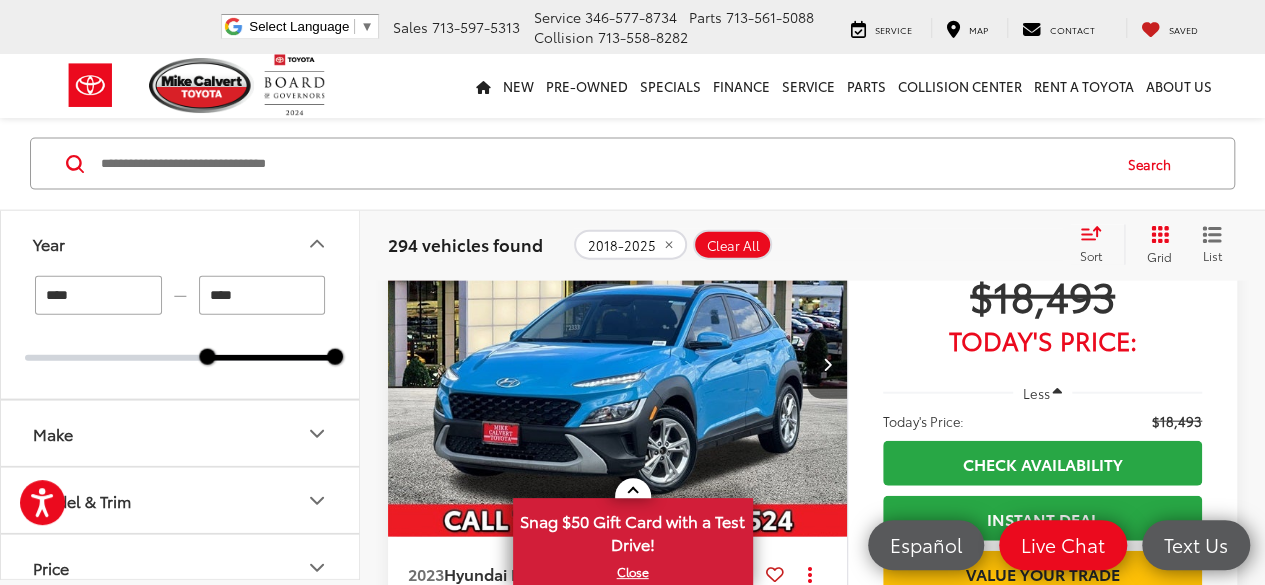 scroll, scrollTop: 2116, scrollLeft: 0, axis: vertical 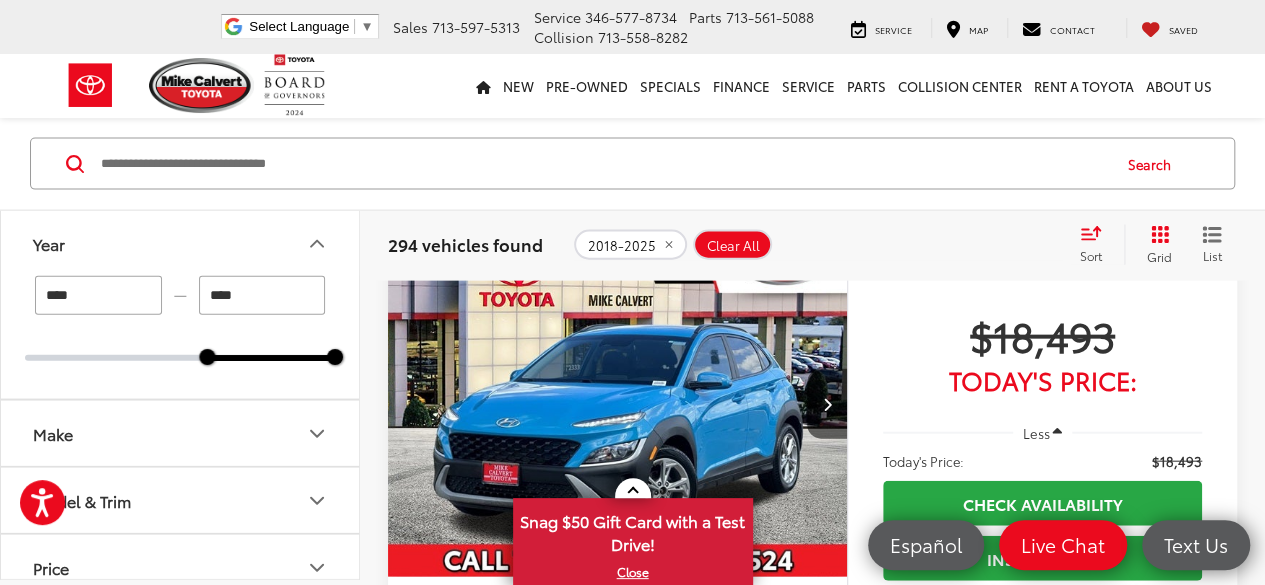 click on "Price" at bounding box center [181, 567] 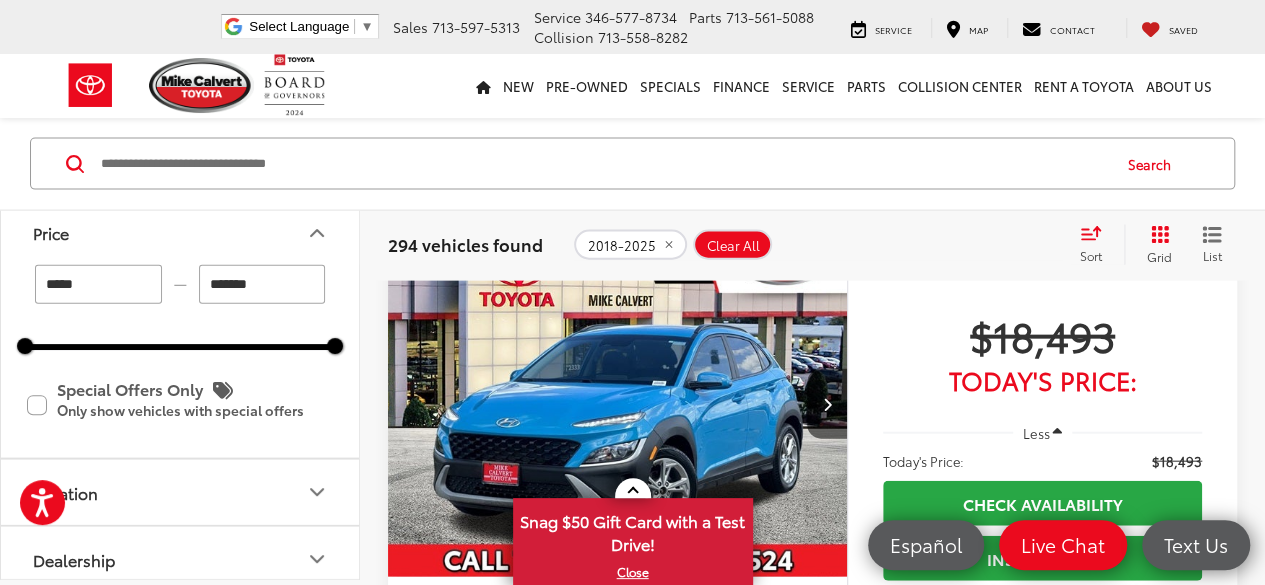 scroll, scrollTop: 337, scrollLeft: 0, axis: vertical 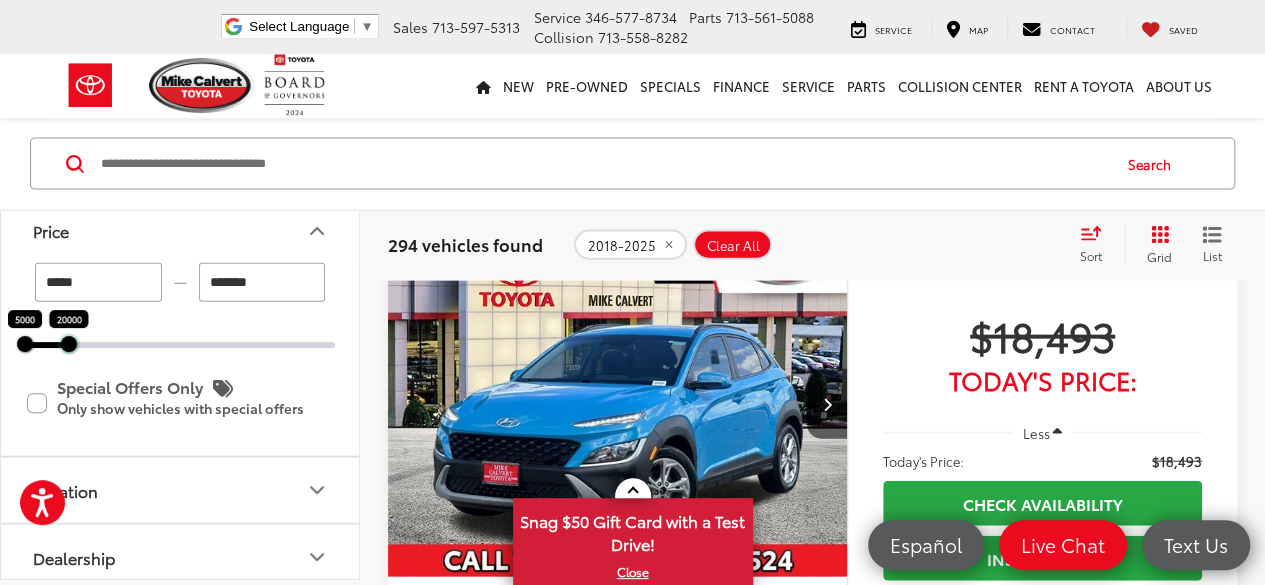drag, startPoint x: 332, startPoint y: 342, endPoint x: 66, endPoint y: 362, distance: 266.75082 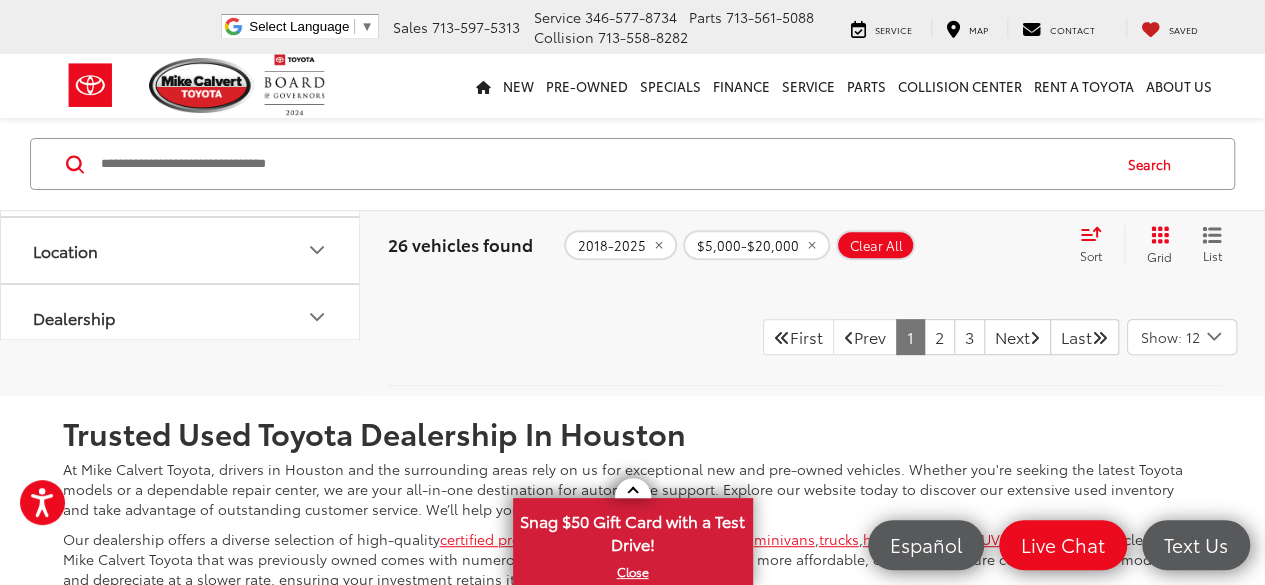 scroll, scrollTop: 7884, scrollLeft: 0, axis: vertical 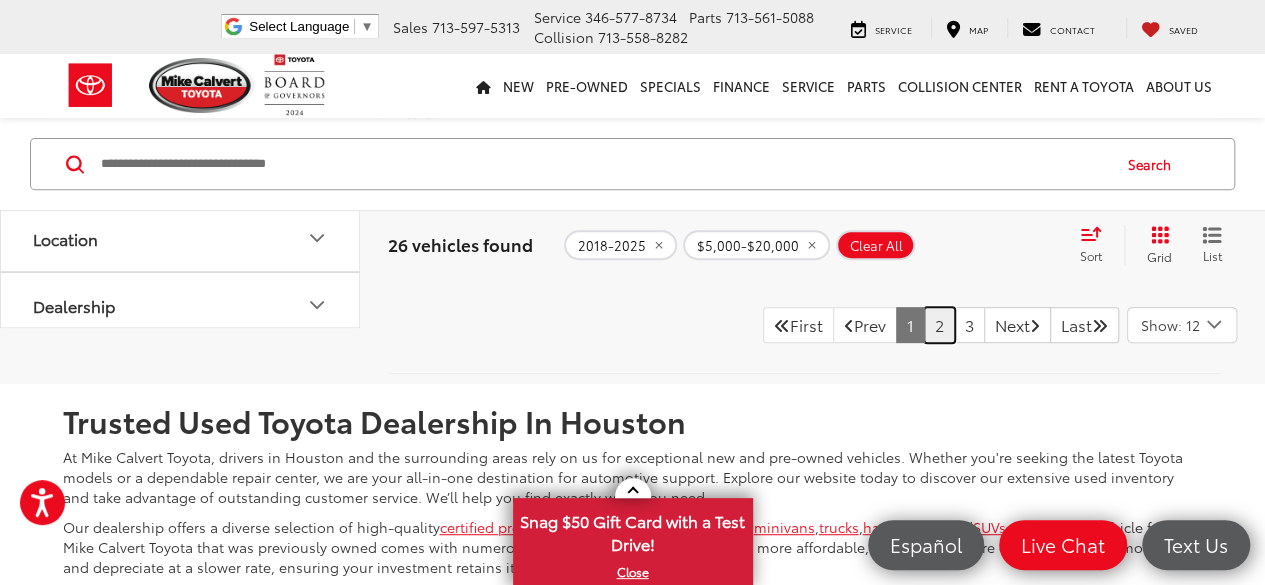 click on "2" at bounding box center (939, 325) 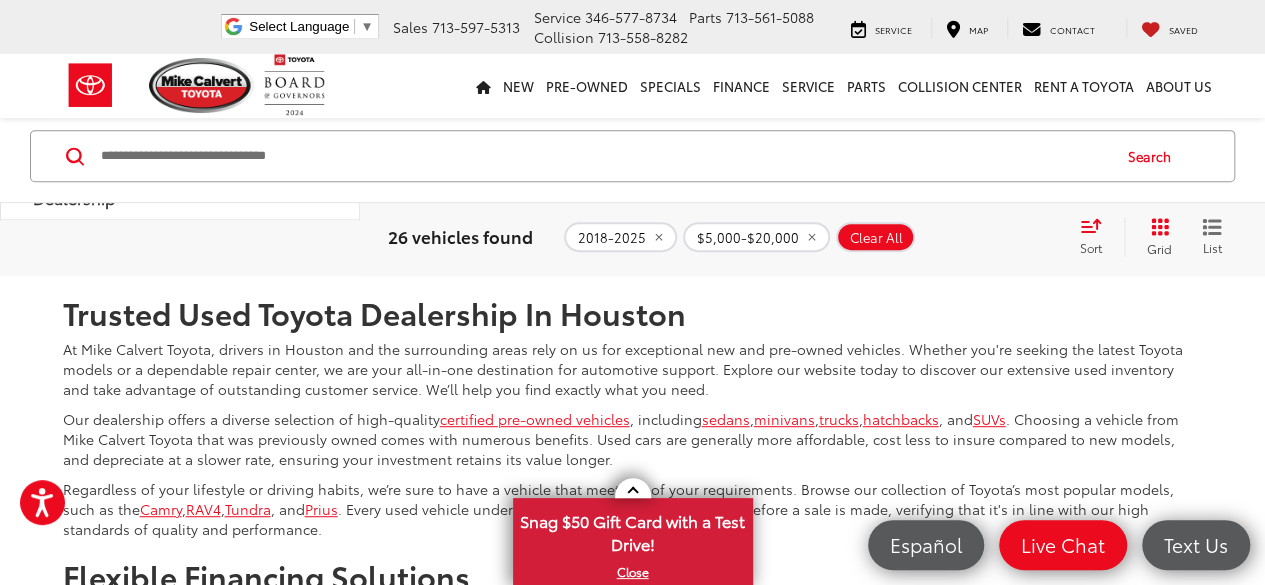 scroll, scrollTop: 7966, scrollLeft: 0, axis: vertical 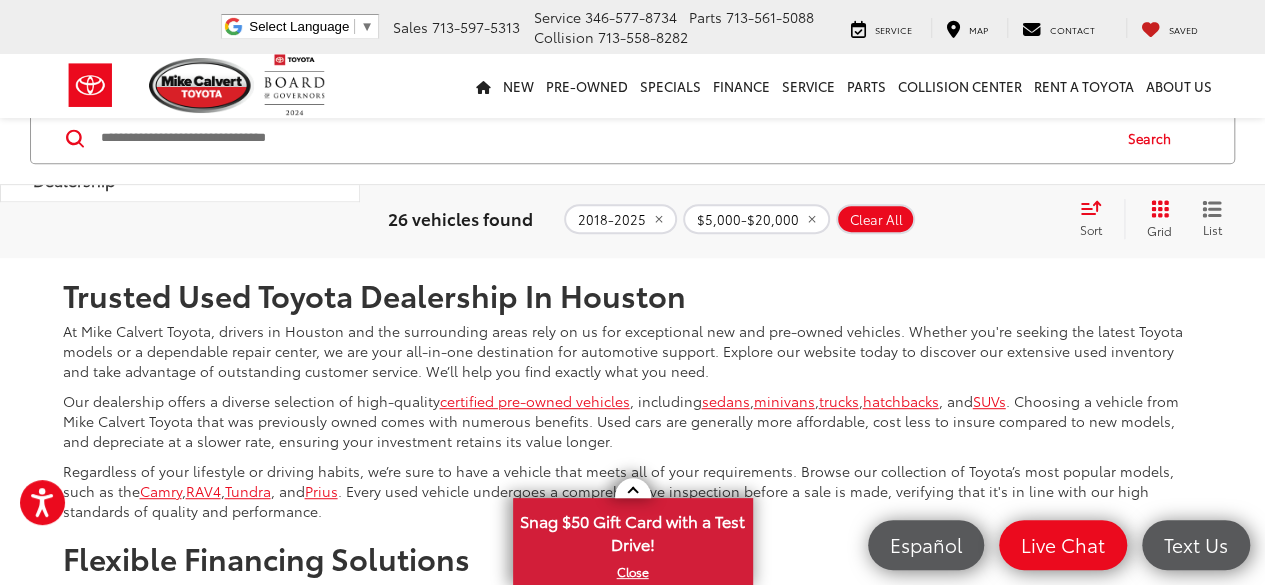 click on "3" at bounding box center (969, 199) 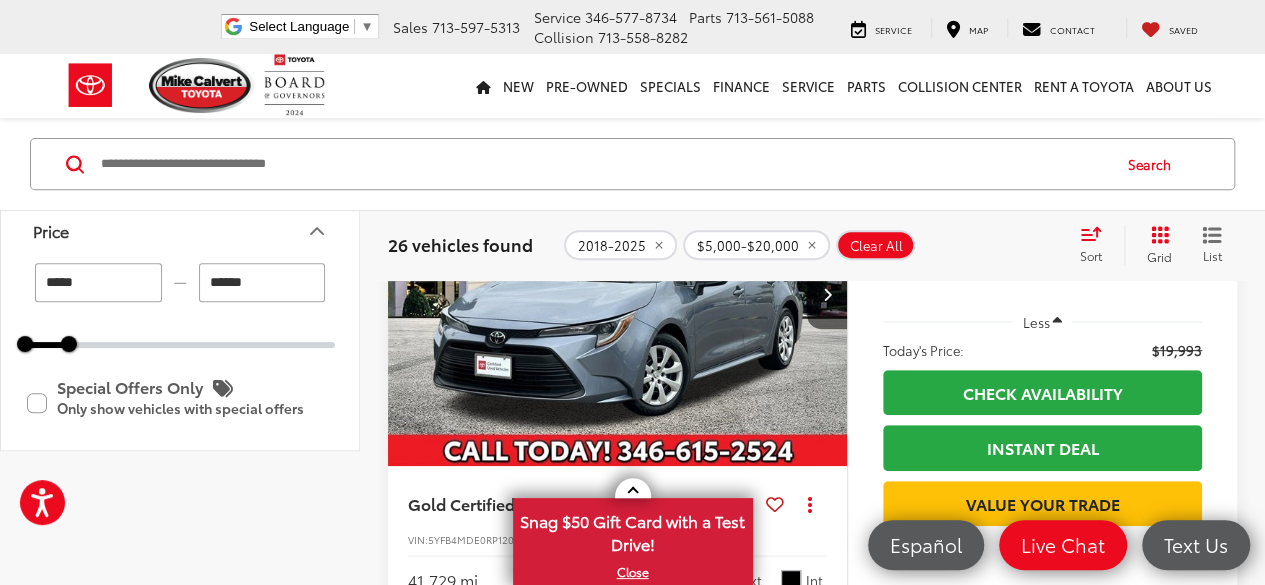 scroll, scrollTop: 0, scrollLeft: 0, axis: both 